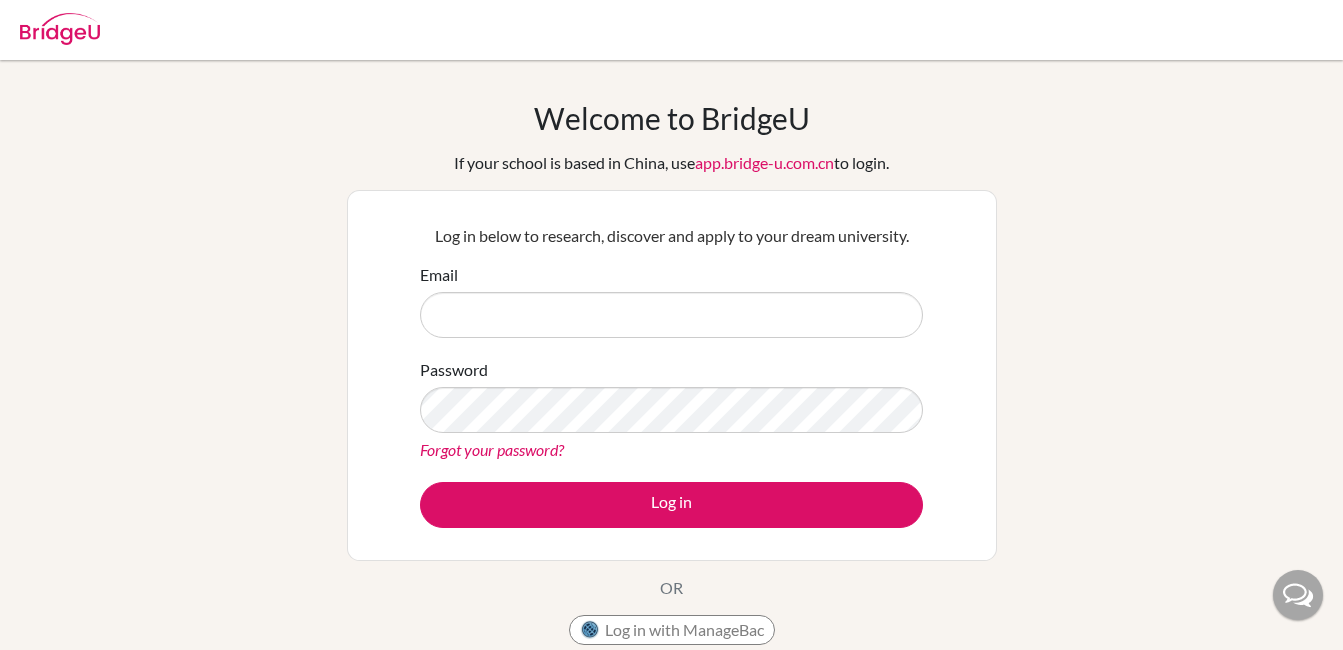 scroll, scrollTop: 0, scrollLeft: 0, axis: both 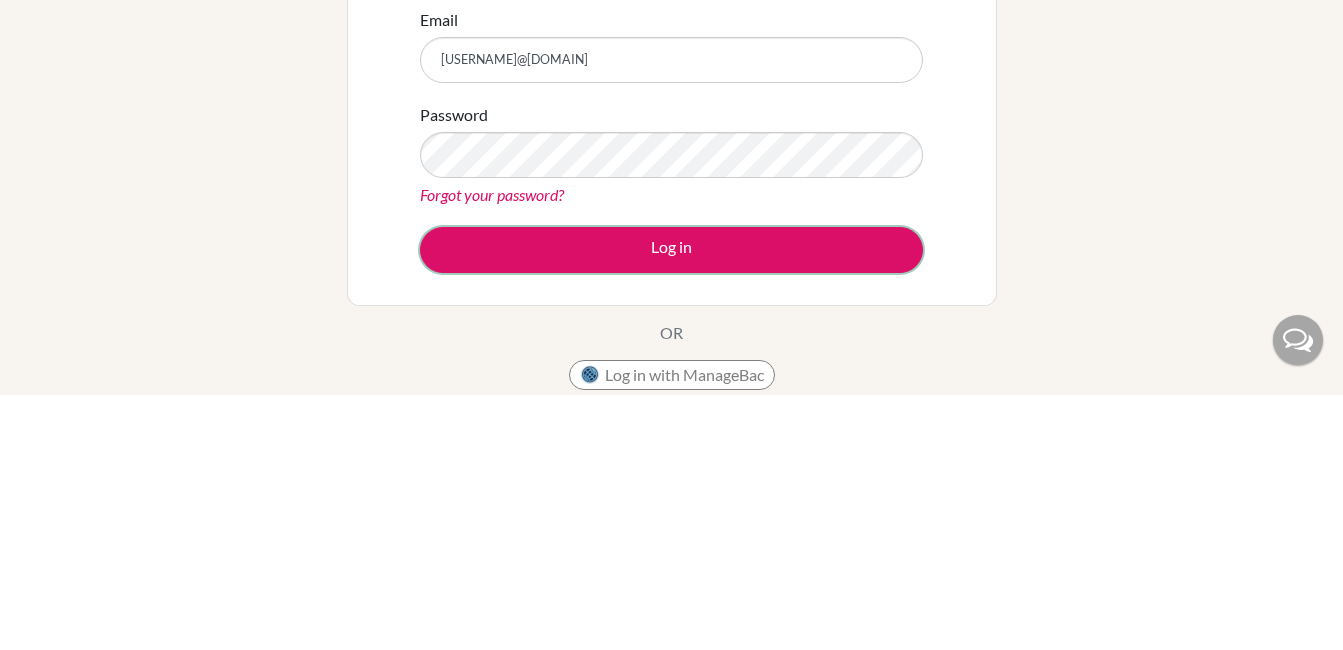 click on "Log in" at bounding box center (671, 505) 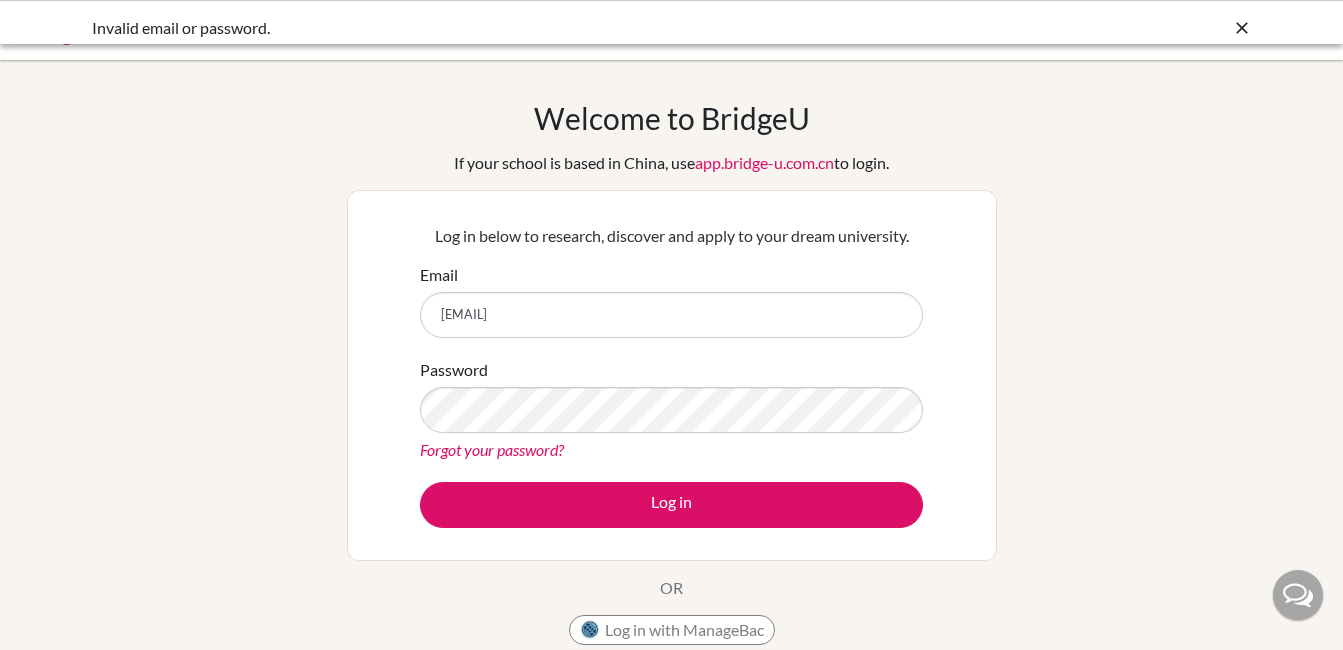 scroll, scrollTop: 0, scrollLeft: 0, axis: both 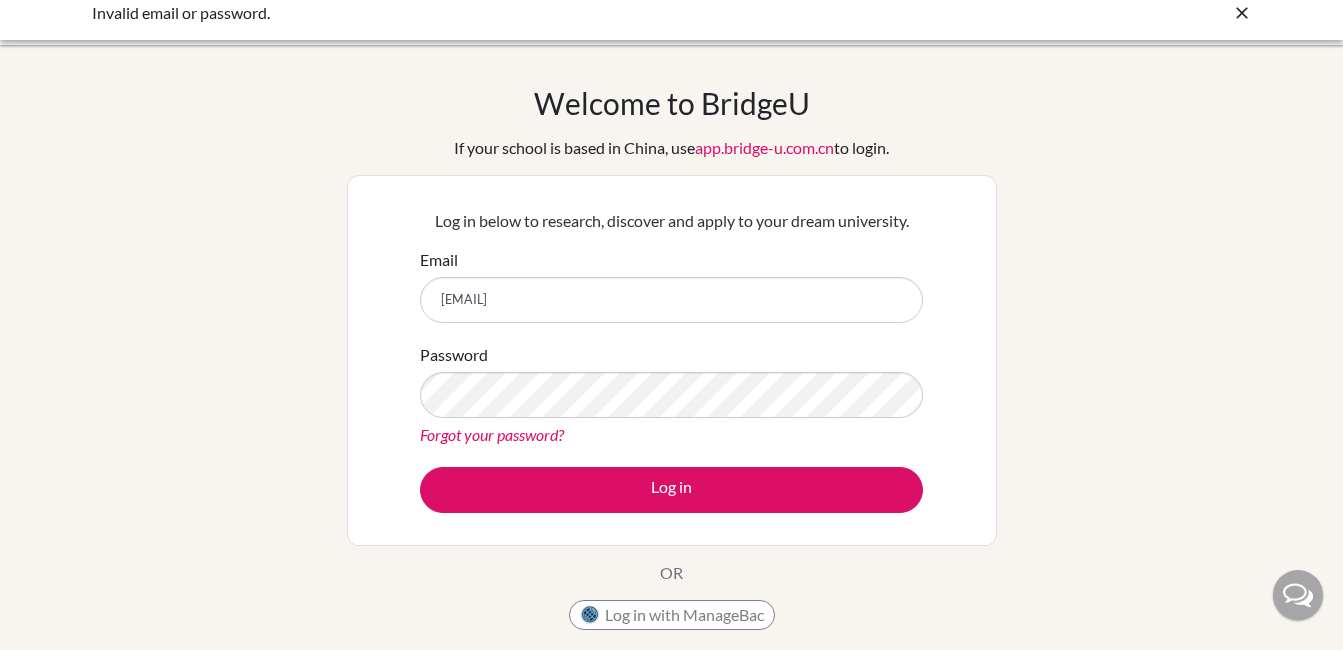 click on "Password
Forgot your password?" at bounding box center (671, 395) 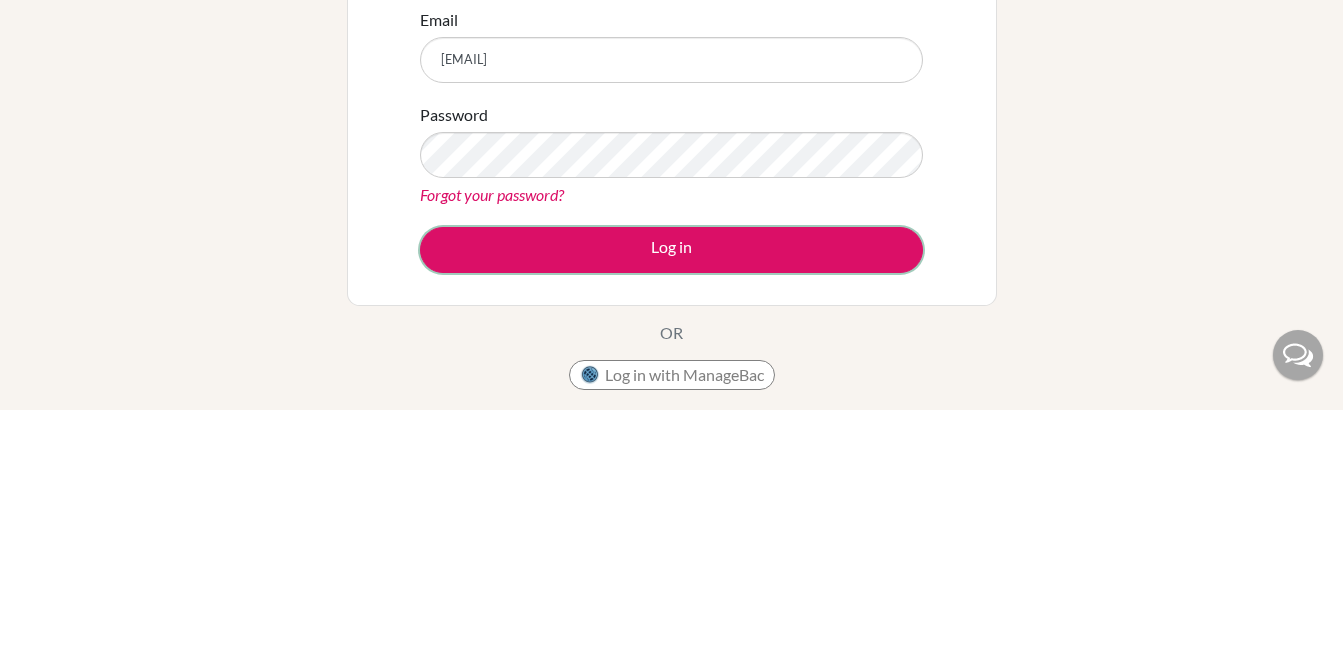 click on "Log in" at bounding box center (671, 490) 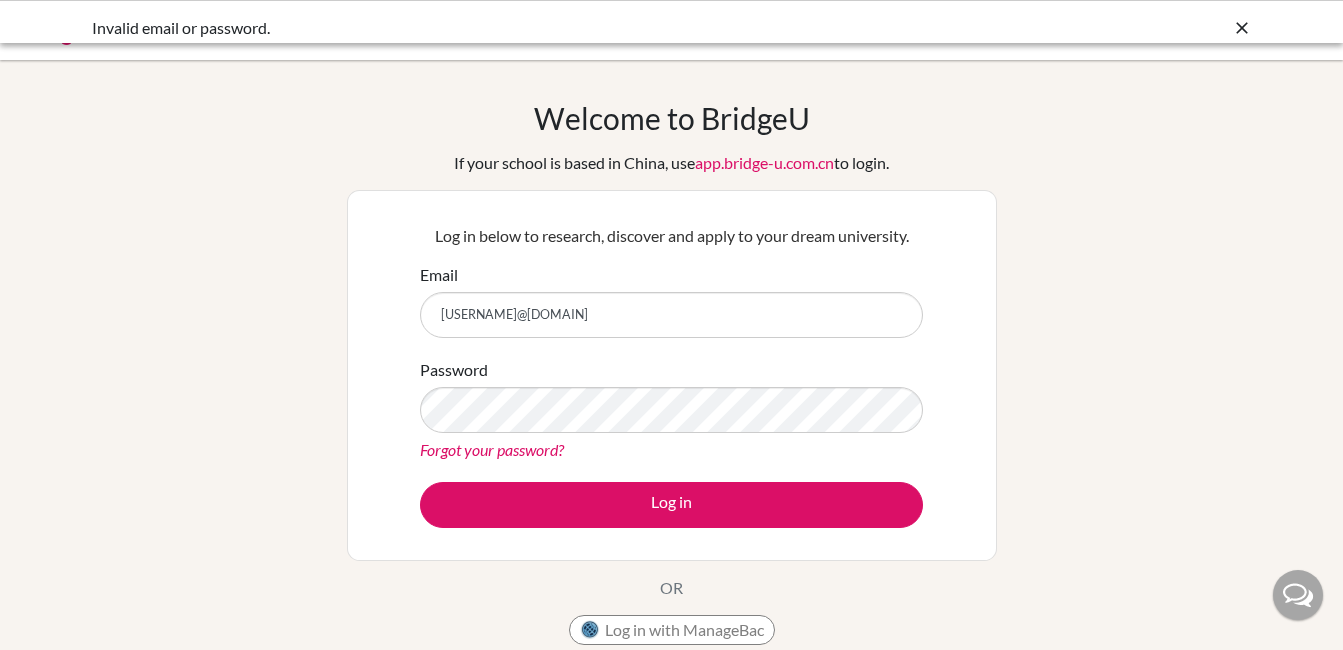 scroll, scrollTop: 0, scrollLeft: 0, axis: both 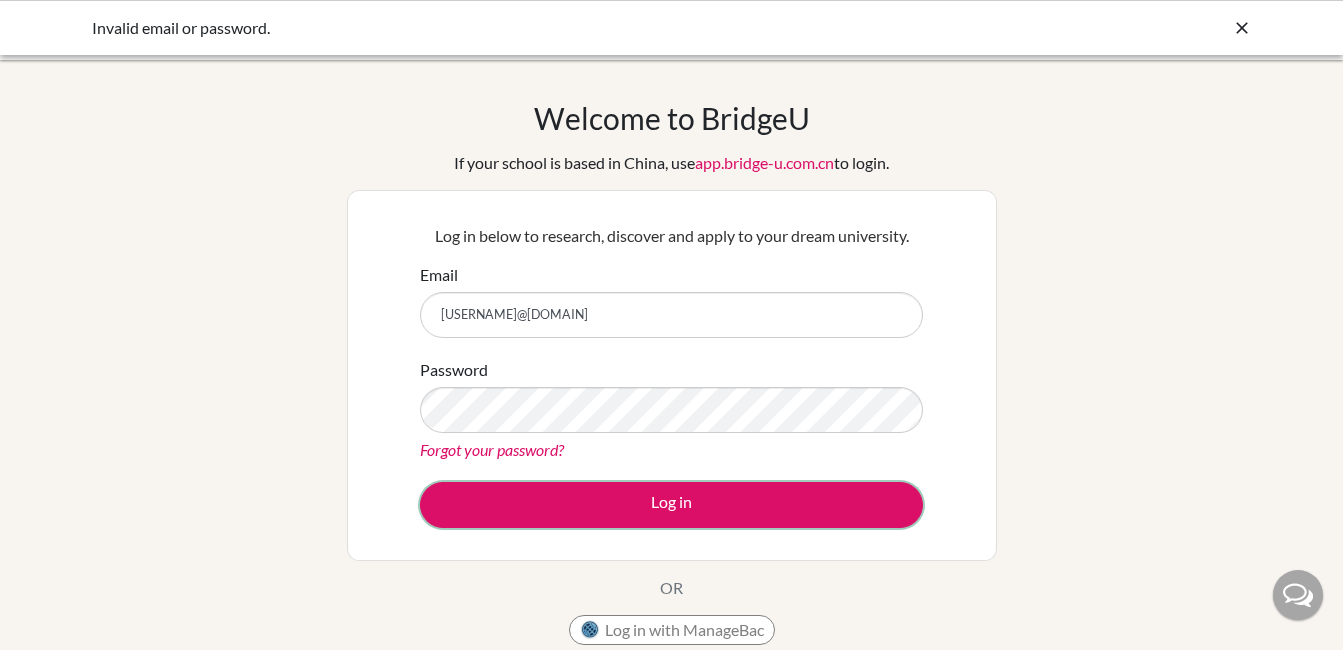click on "Log in" at bounding box center (671, 505) 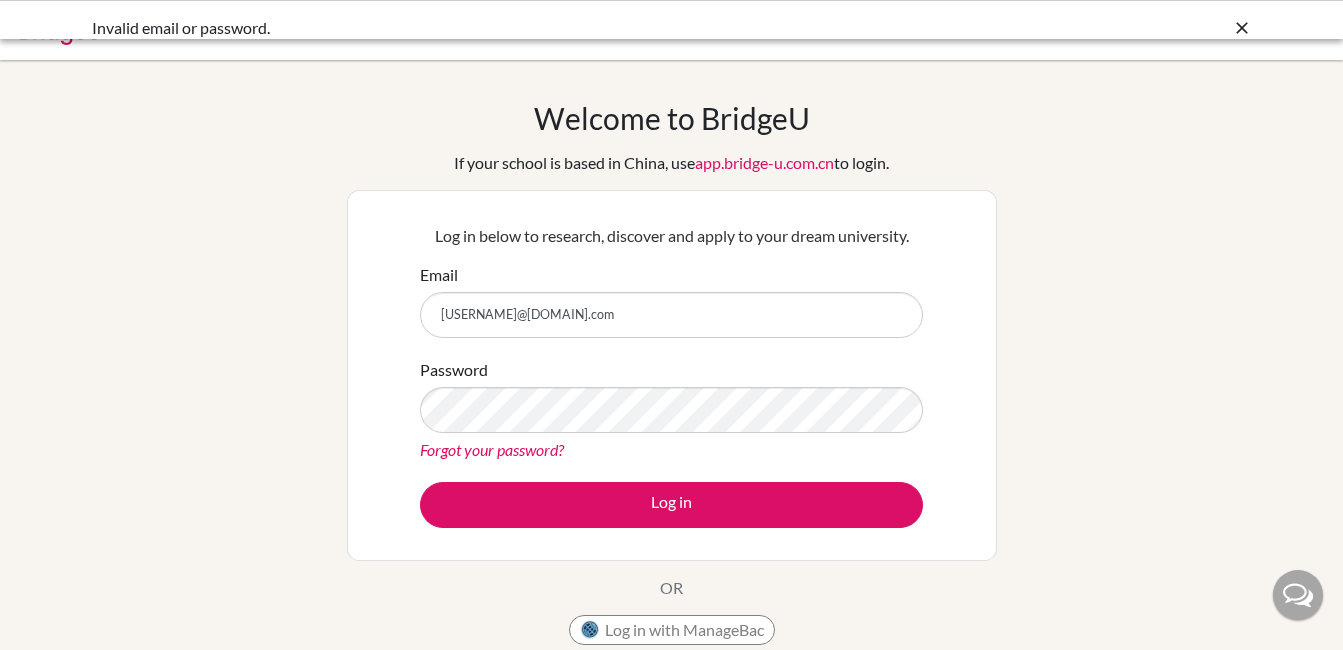 scroll, scrollTop: 0, scrollLeft: 0, axis: both 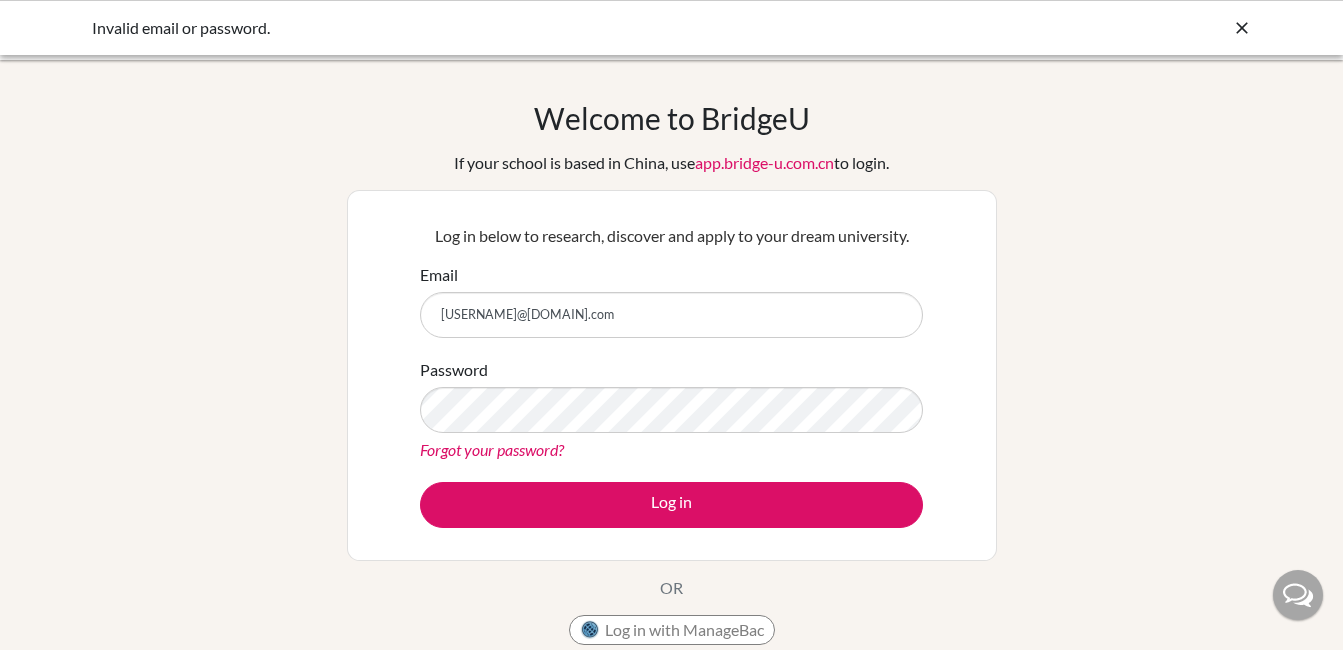 click at bounding box center (1242, 28) 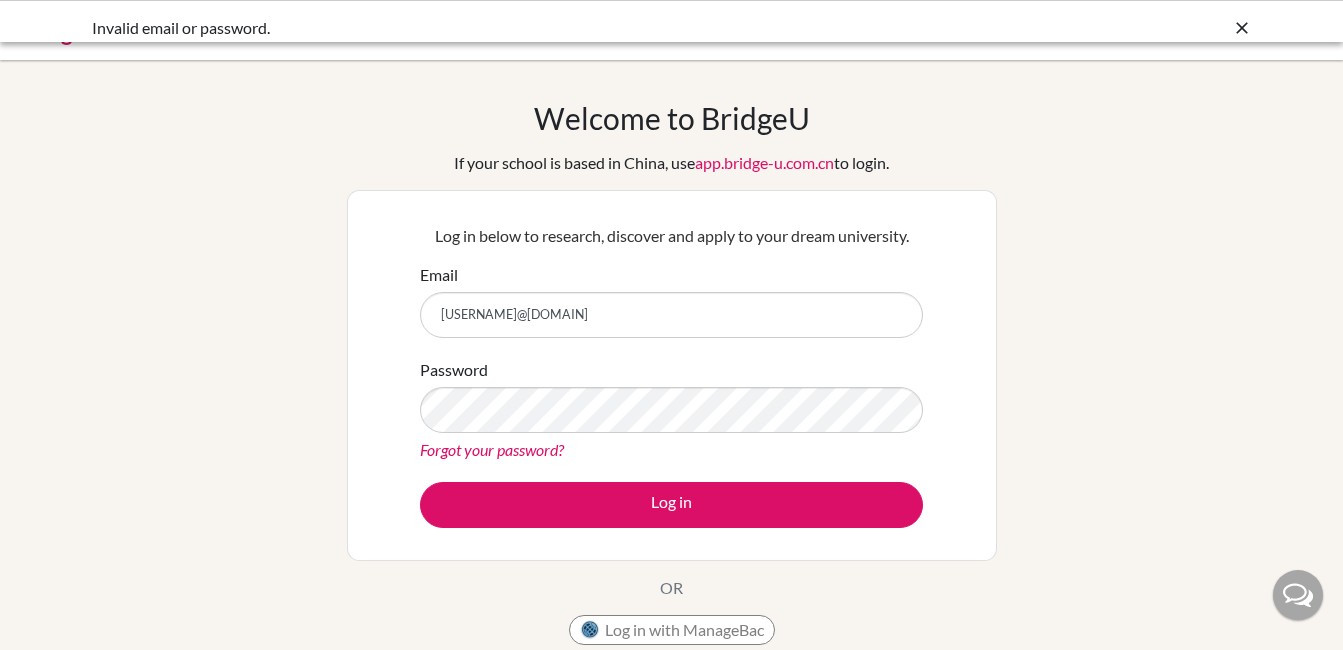 scroll, scrollTop: 0, scrollLeft: 0, axis: both 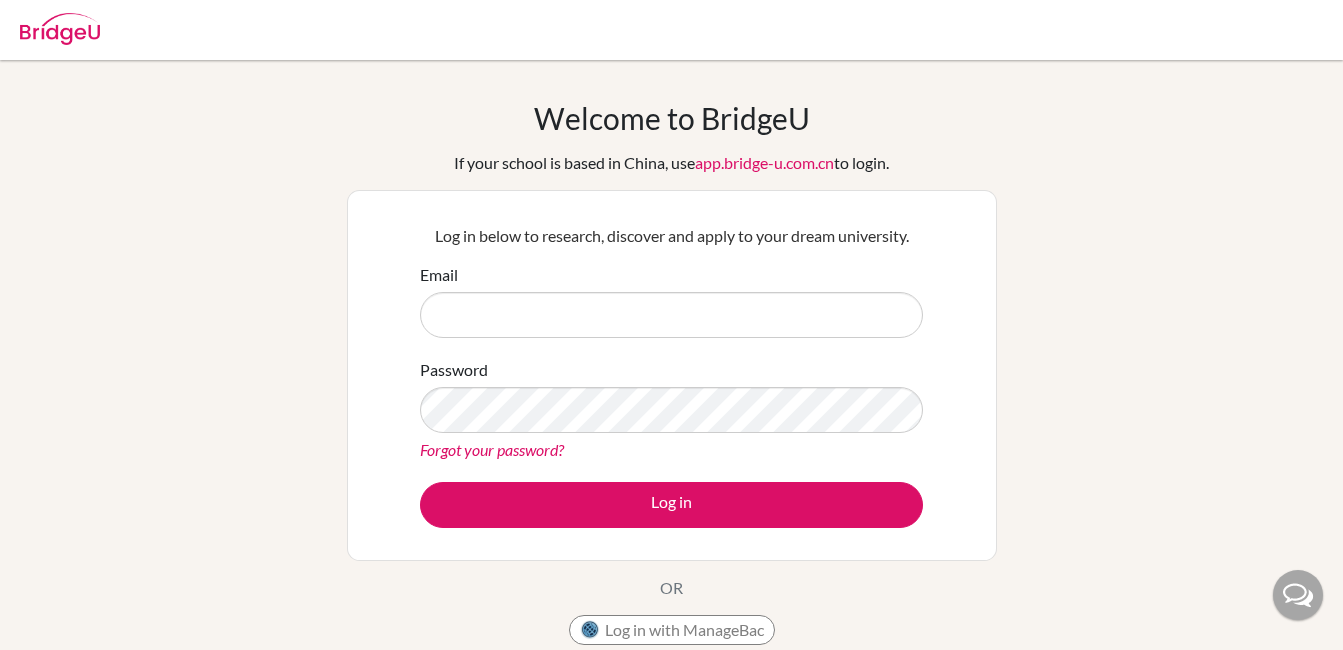 click on "Email" at bounding box center [671, 315] 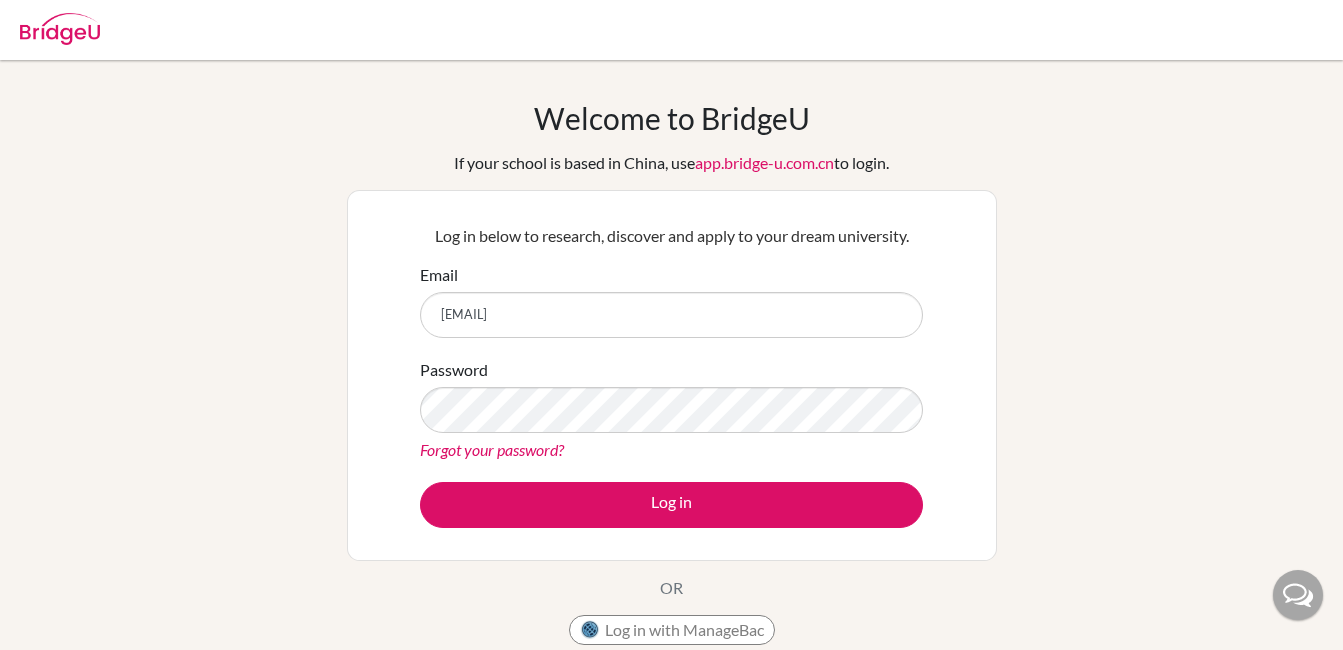 click on "Forgot your password?" at bounding box center [492, 449] 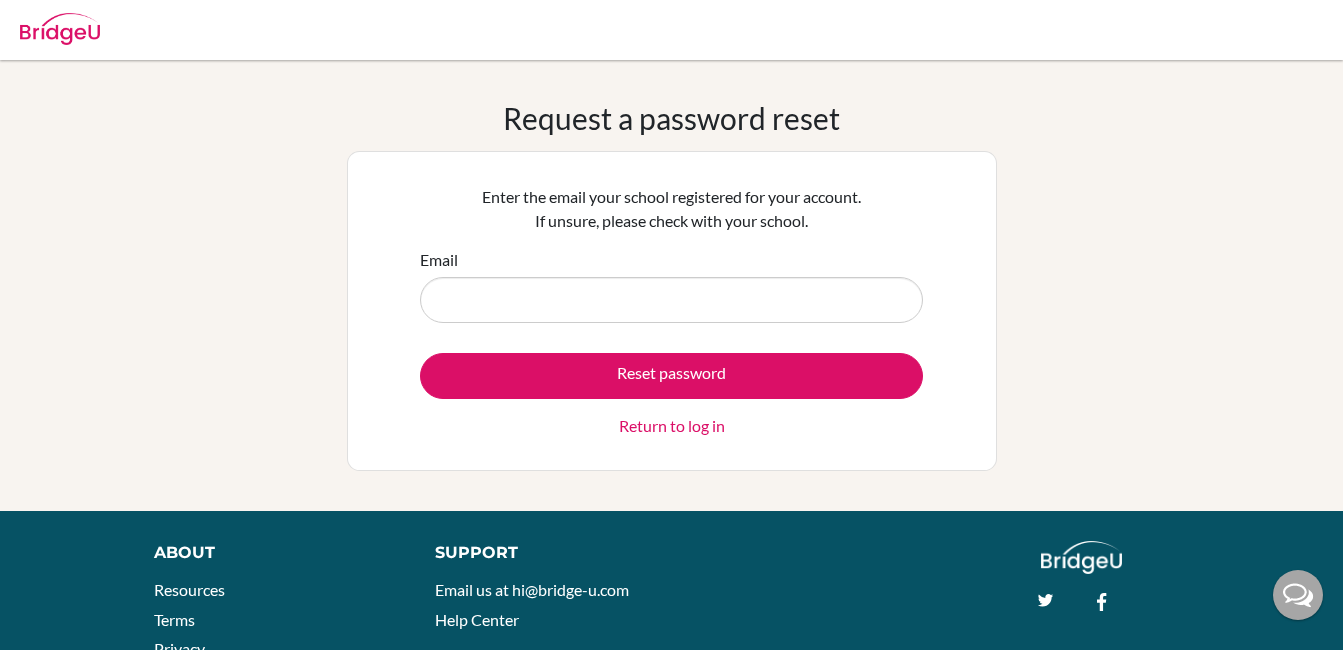 scroll, scrollTop: 0, scrollLeft: 0, axis: both 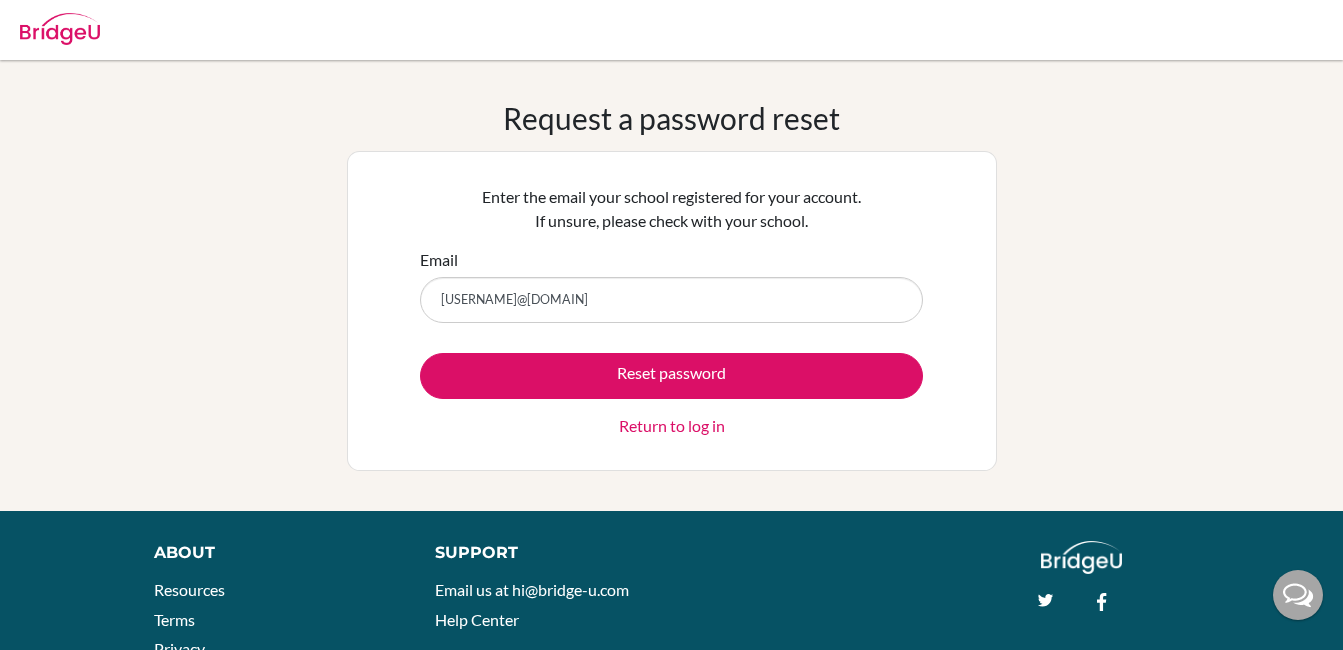 click on "Reset password" at bounding box center (671, 376) 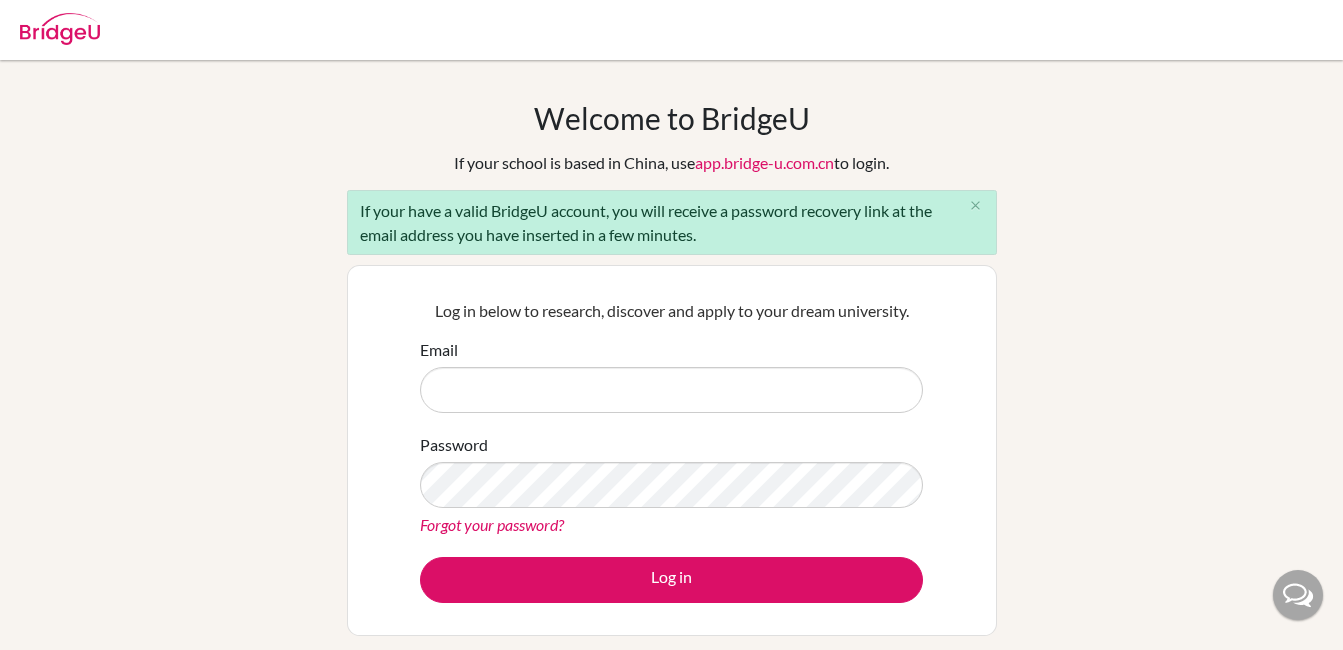 scroll, scrollTop: 0, scrollLeft: 0, axis: both 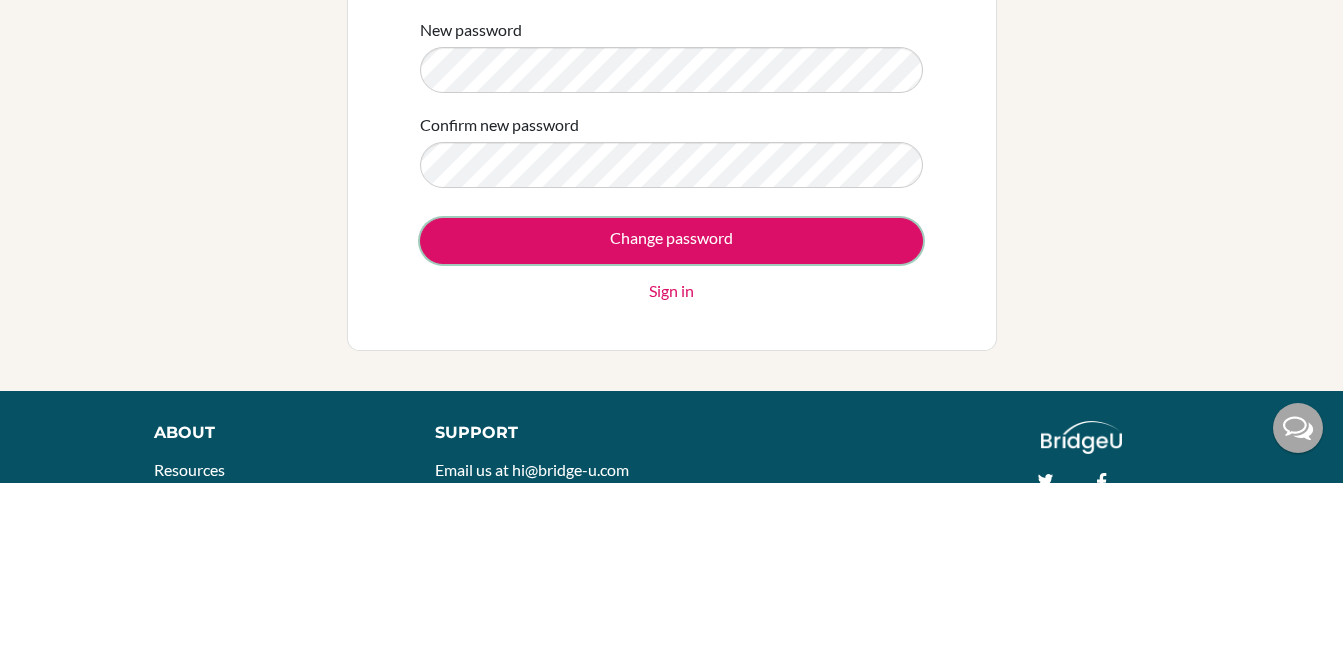 click on "Change password" at bounding box center (671, 408) 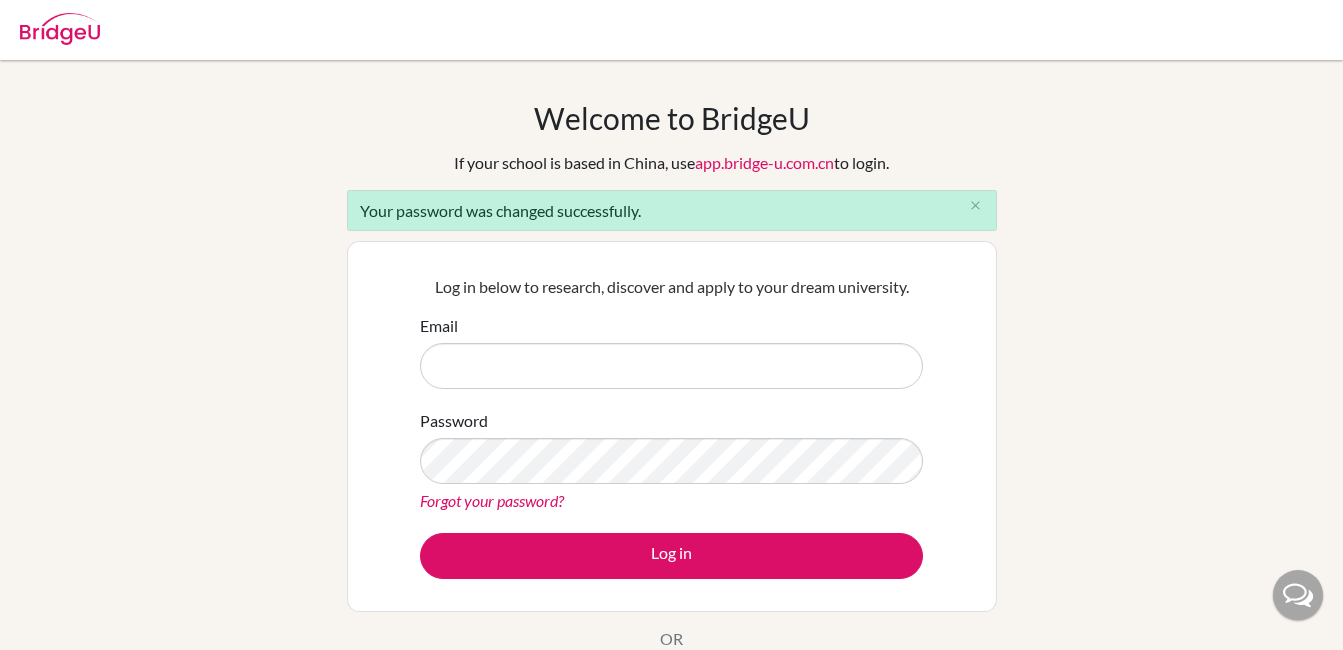 scroll, scrollTop: 0, scrollLeft: 0, axis: both 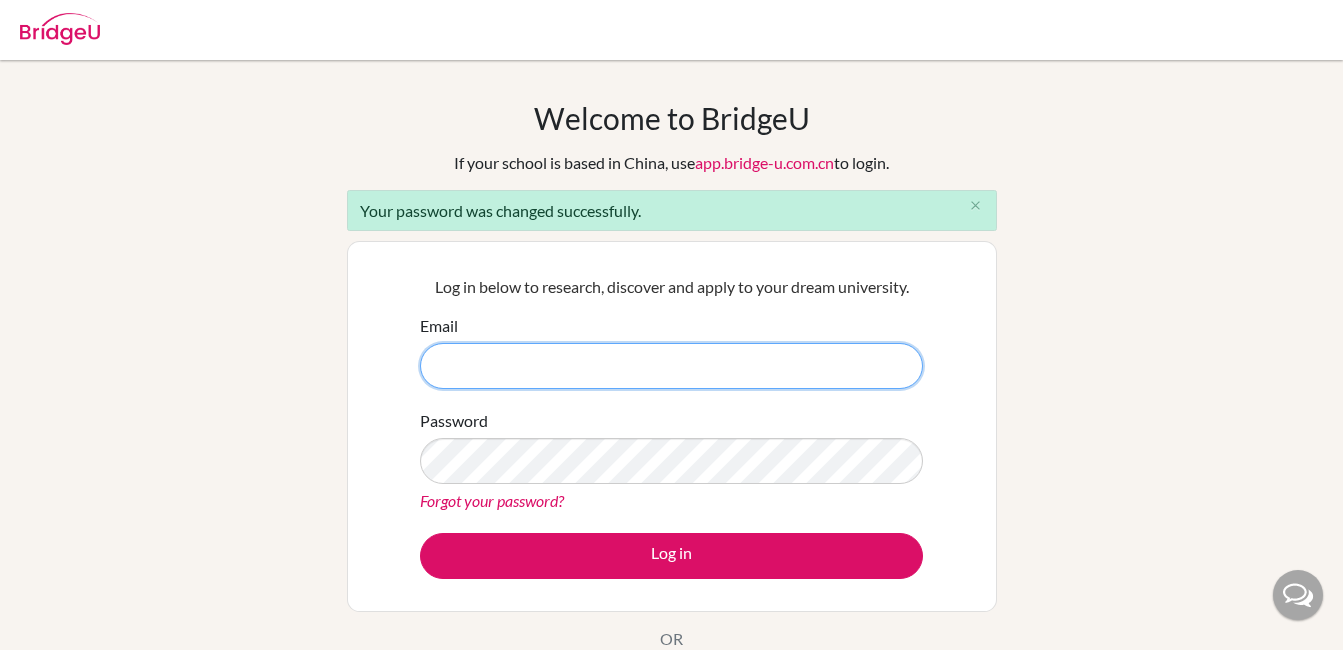 click on "Email" at bounding box center [671, 366] 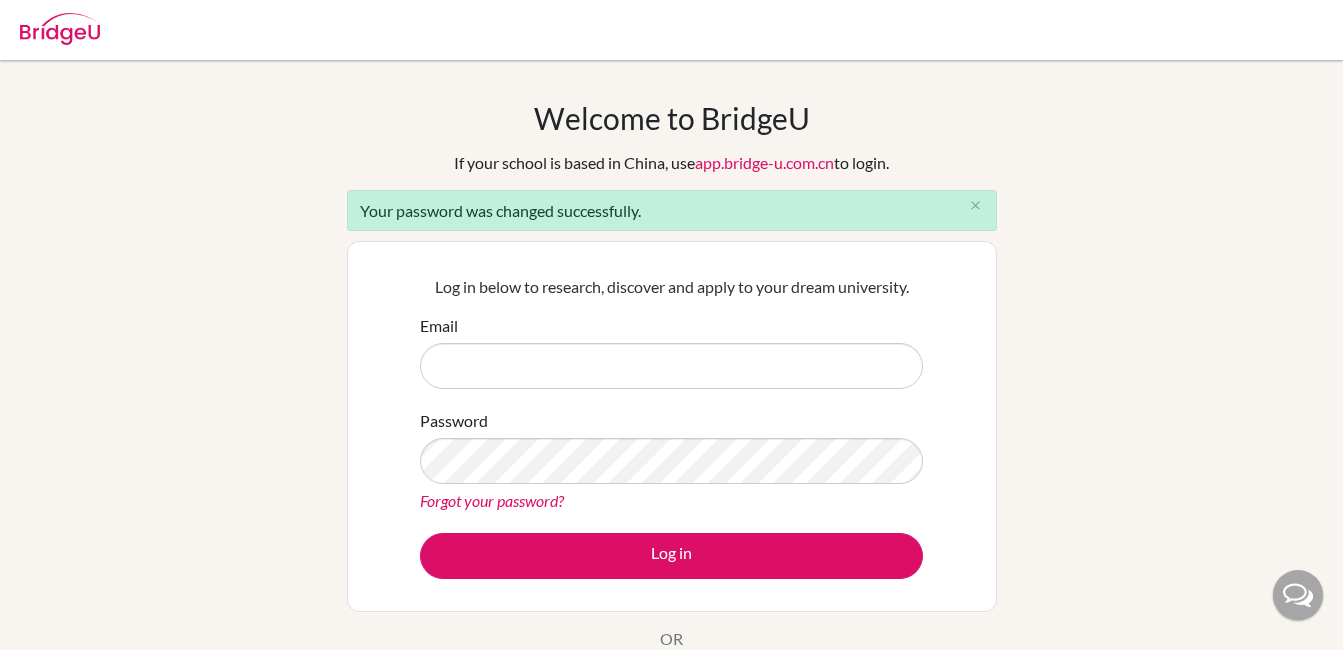 click on "Email" at bounding box center (671, 351) 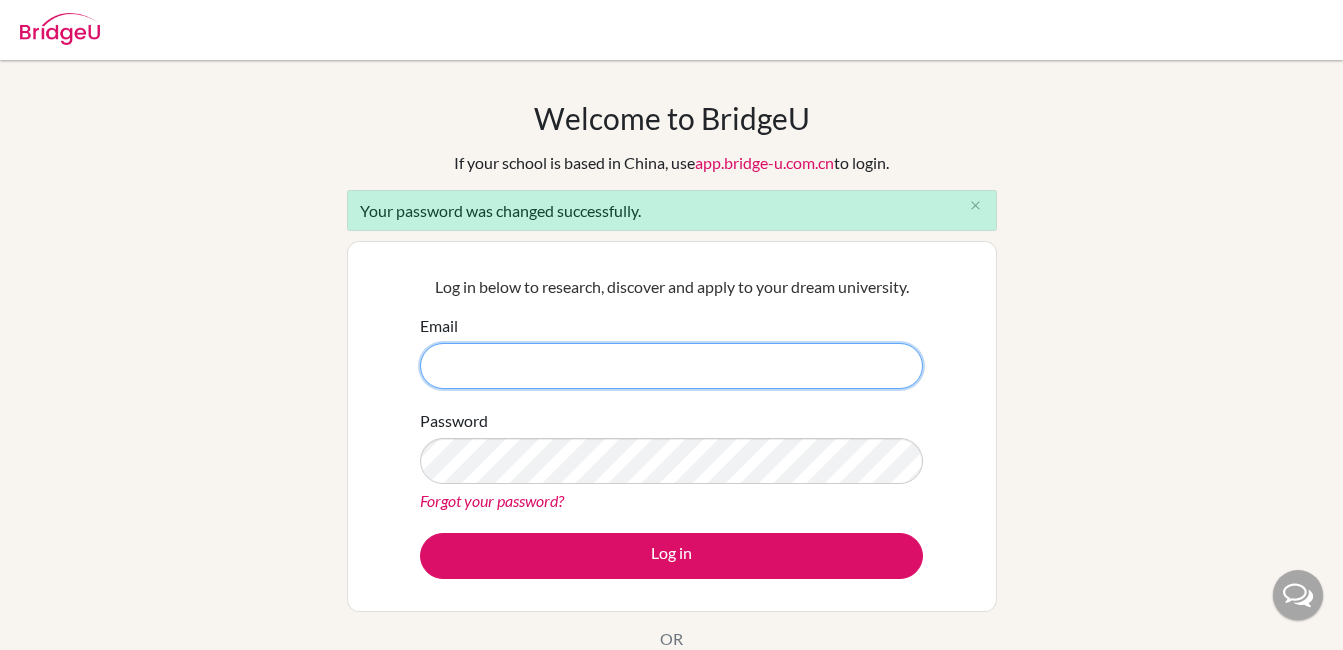 click on "Email" at bounding box center (671, 366) 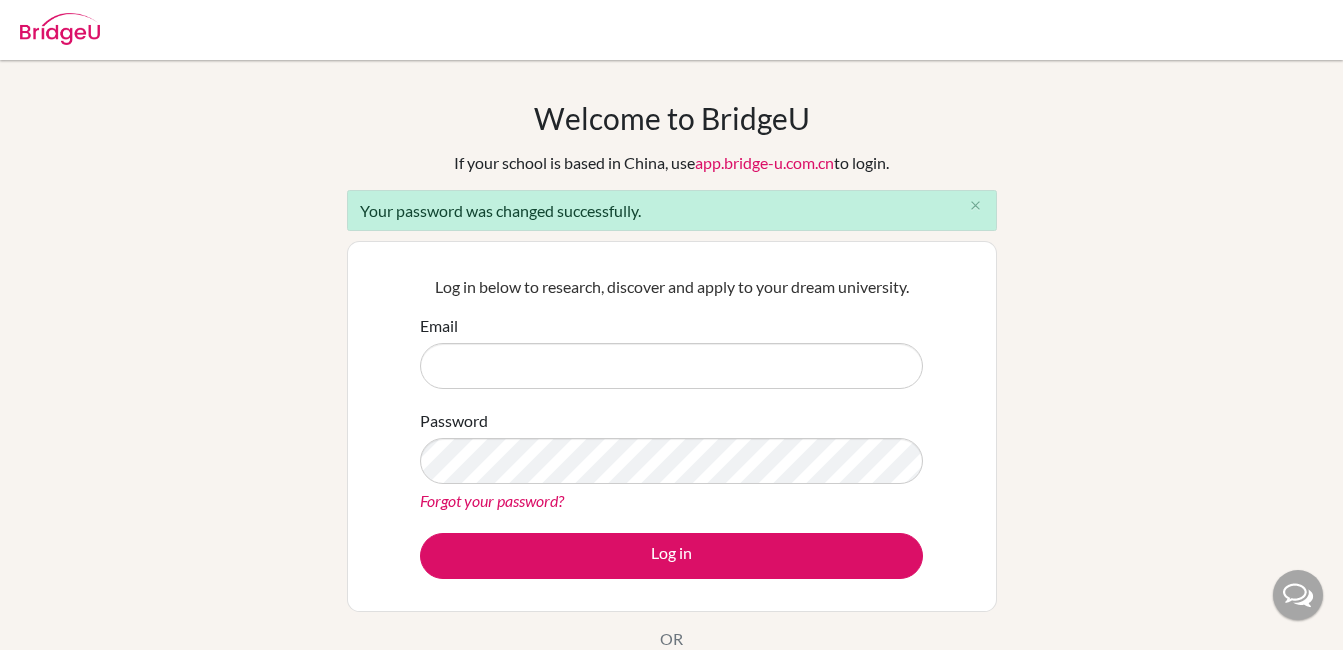 click on "Welcome to BridgeU
If your school is based in China, use  app.bridge-u.com.cn  to login.
Your password was changed successfully.
close
Log in below to research, discover and apply to your dream university.
[EMAIL]
Password
Forgot your password?
Log in
OR
Log in with ManageBac
BridgeU is an invite only platform. If you haven’t received your invitation email,
click here
to request it again, or contact your advisor." at bounding box center [671, 452] 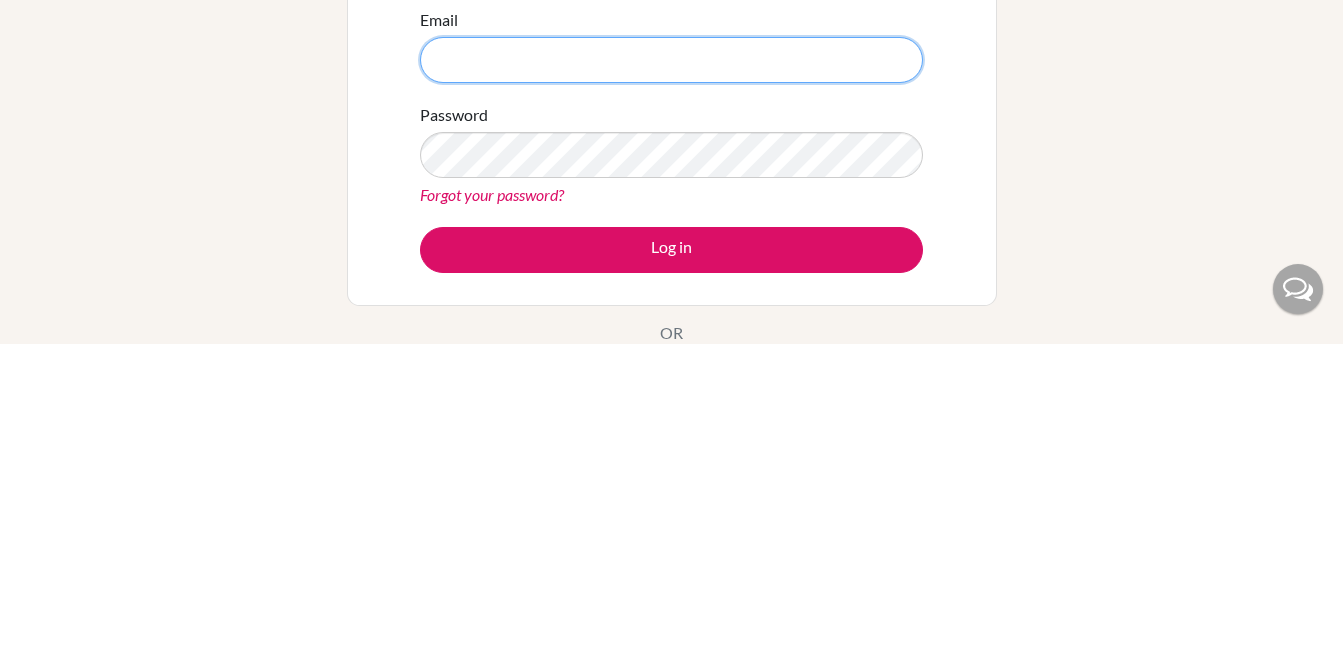 click on "Email" at bounding box center (671, 366) 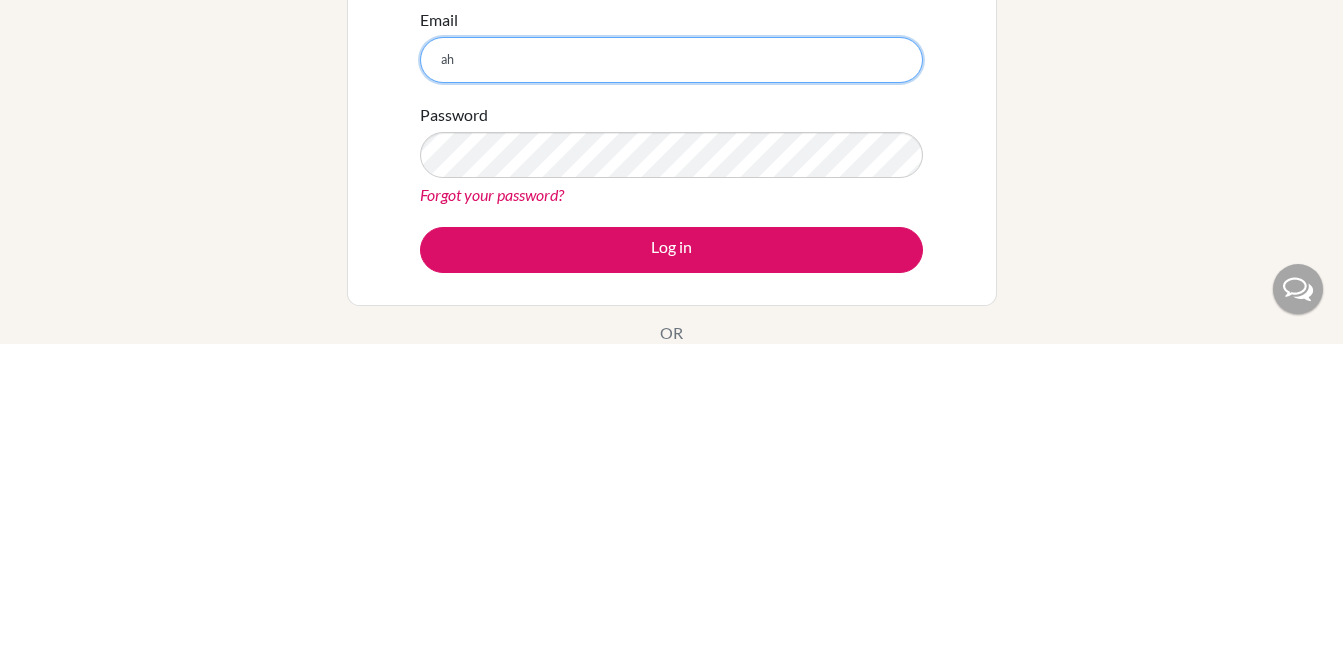 type on "[EMAIL]" 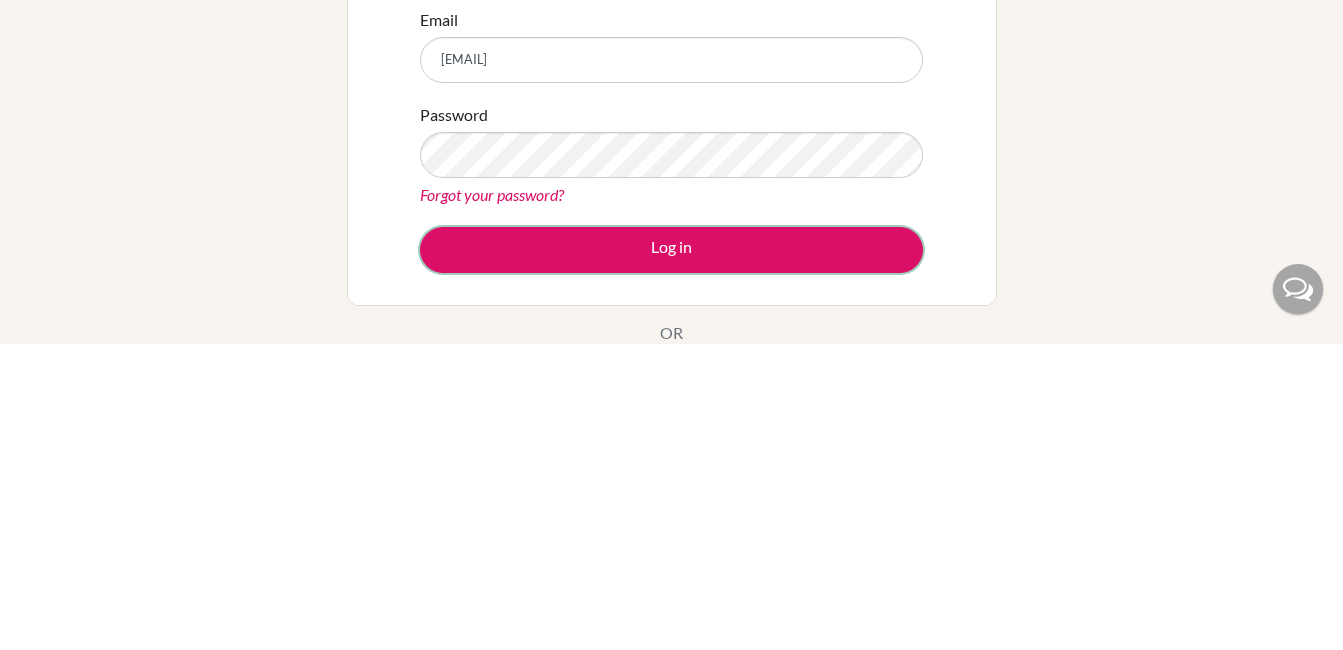click on "Log in" at bounding box center [671, 556] 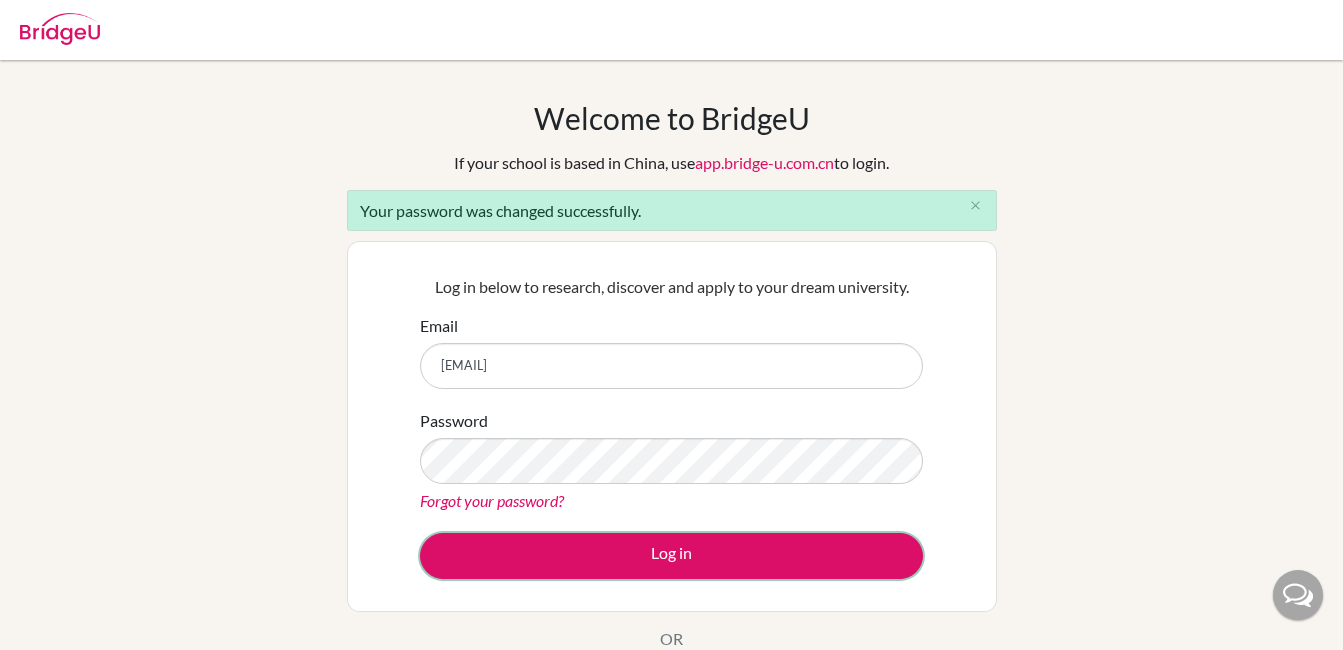 click on "Log in" at bounding box center (671, 556) 